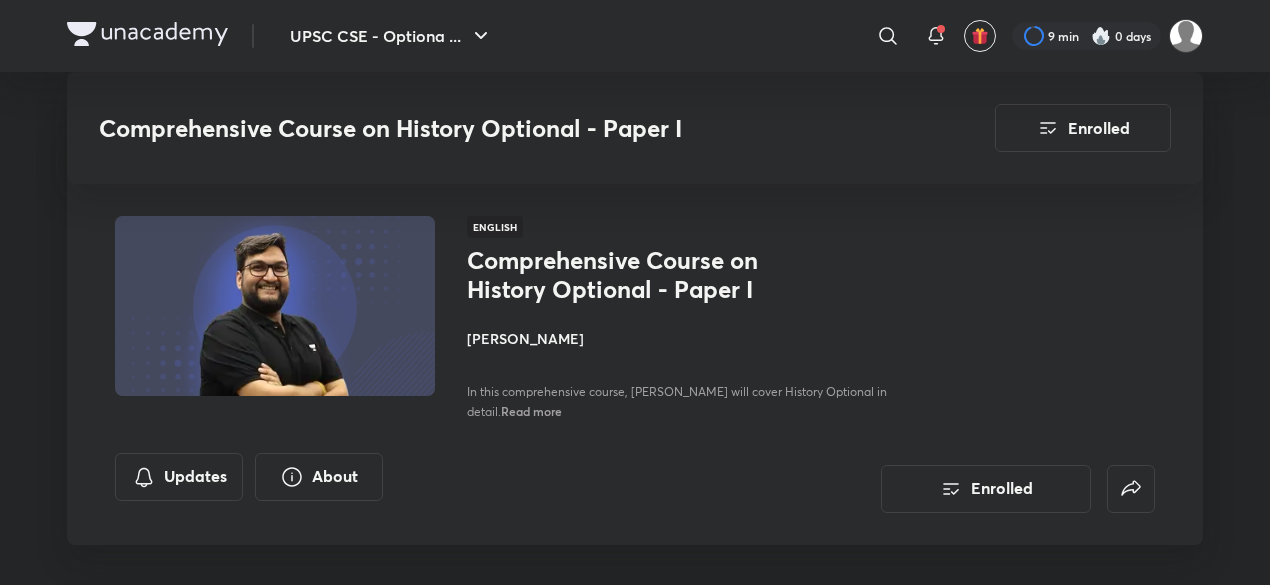 scroll, scrollTop: 6000, scrollLeft: 0, axis: vertical 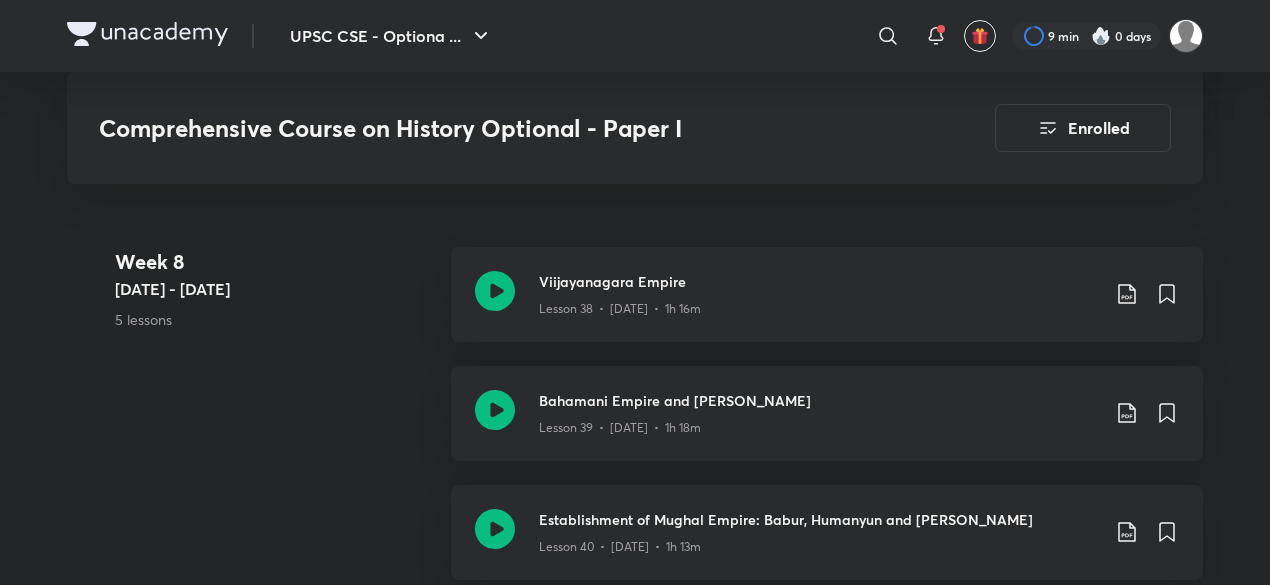 click at bounding box center [147, 34] 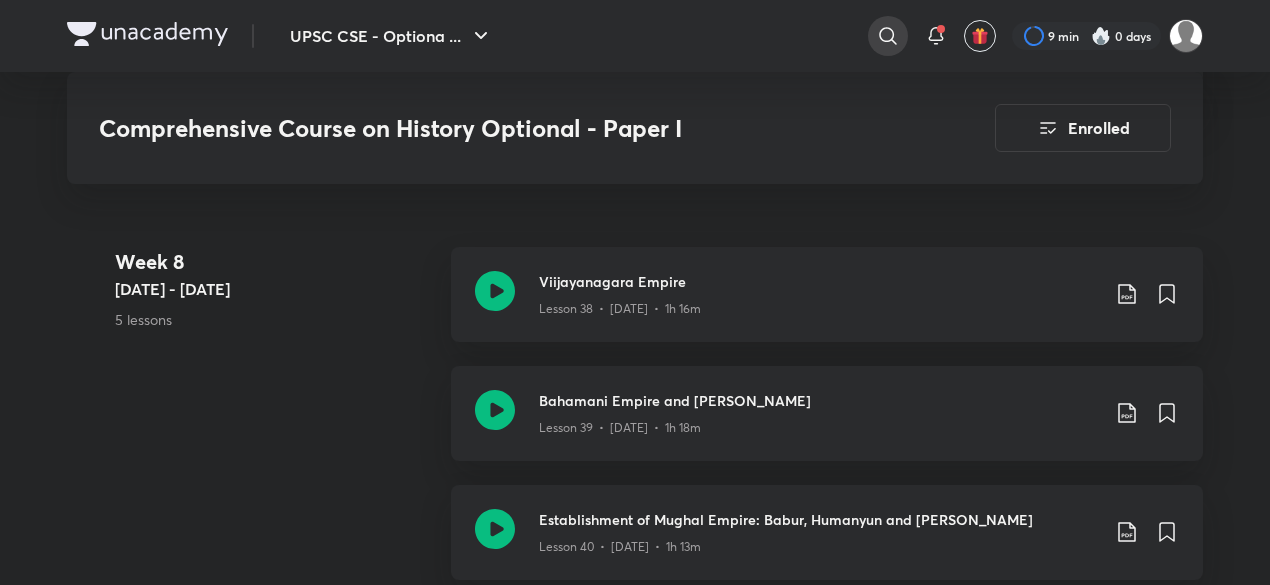 click 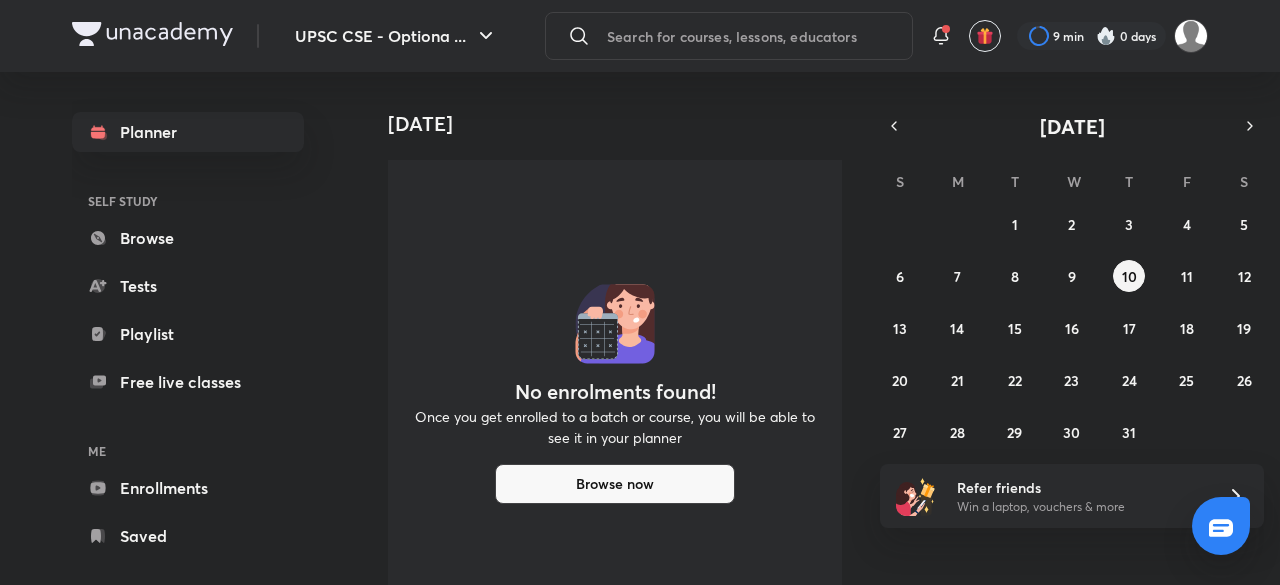 scroll, scrollTop: 0, scrollLeft: 0, axis: both 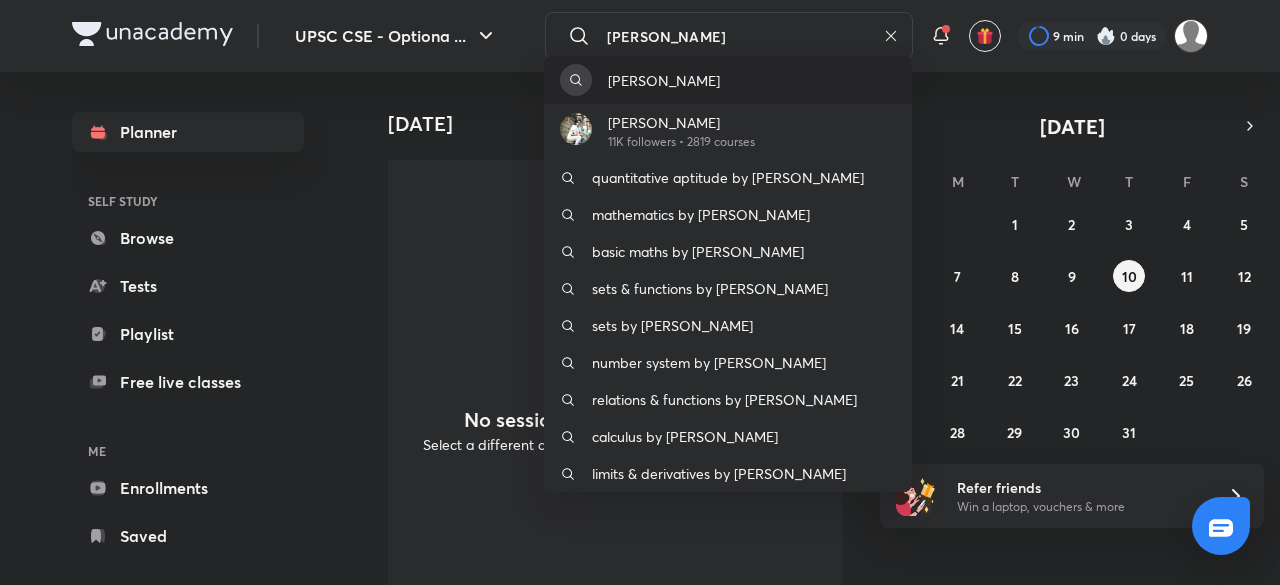 type on "[PERSON_NAME]" 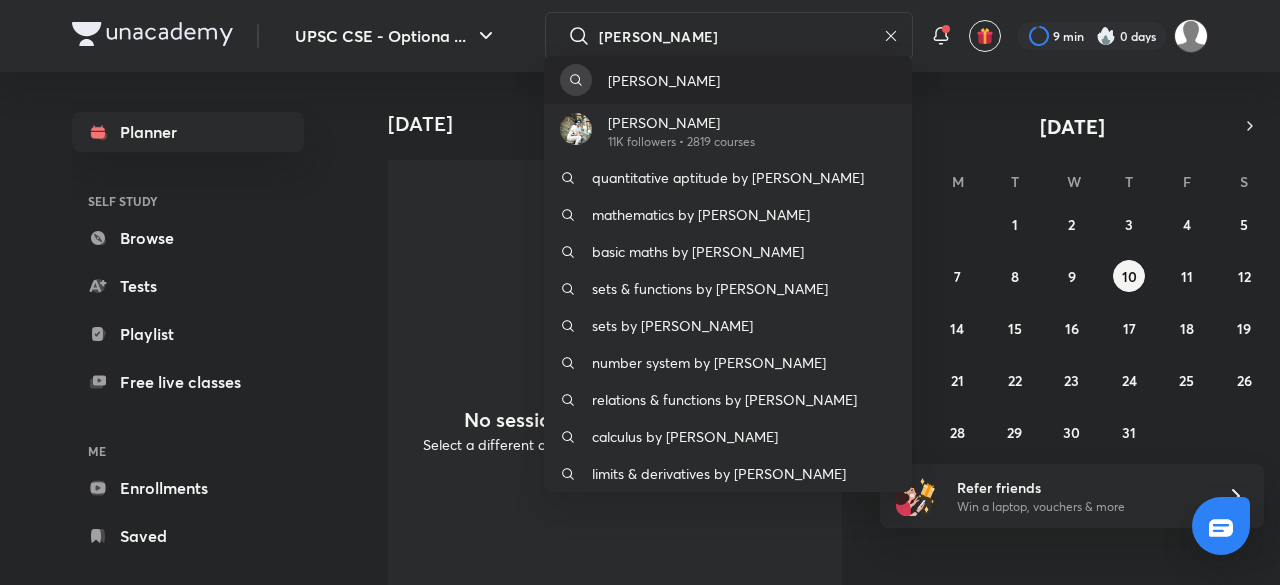 click on "[PERSON_NAME]" at bounding box center (728, 80) 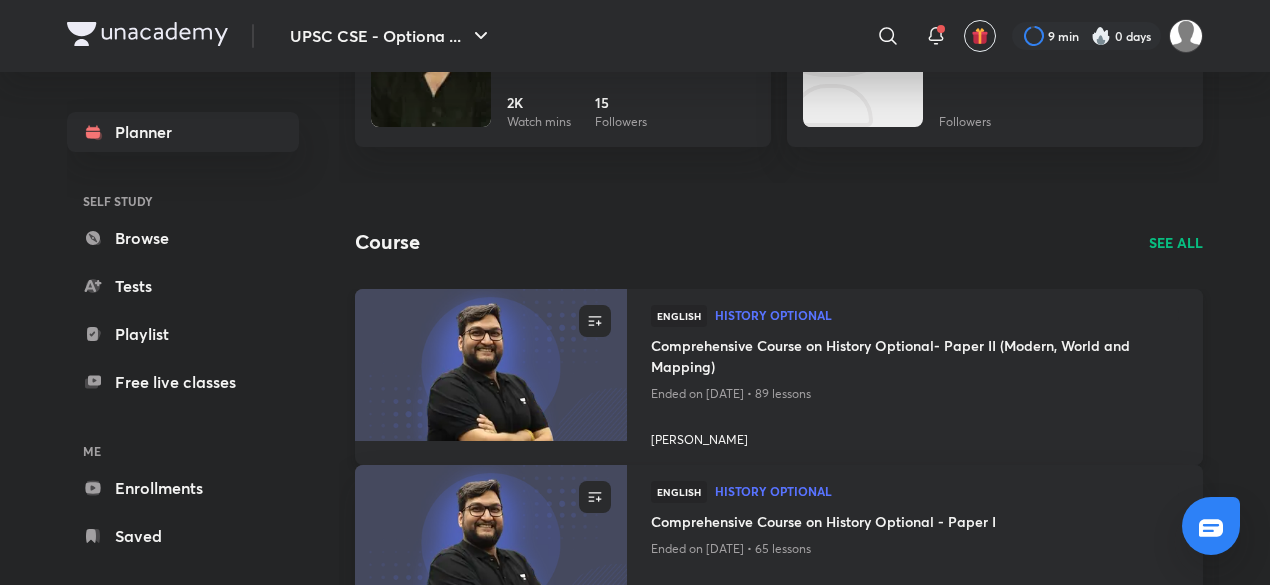 scroll, scrollTop: 400, scrollLeft: 0, axis: vertical 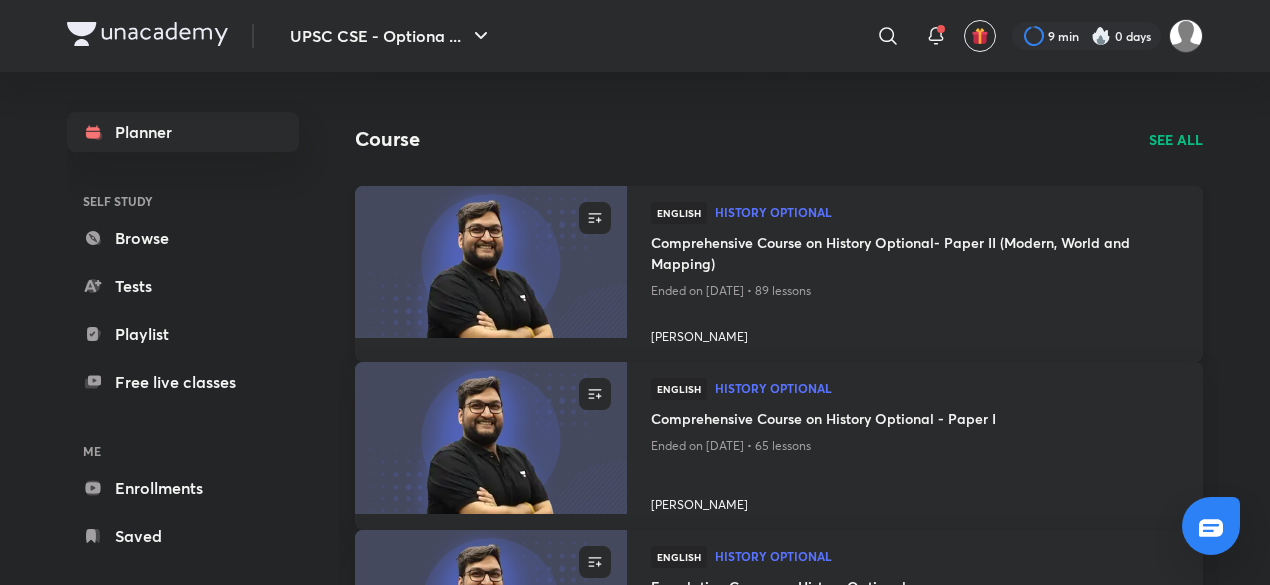click on "[PERSON_NAME]" at bounding box center (915, 333) 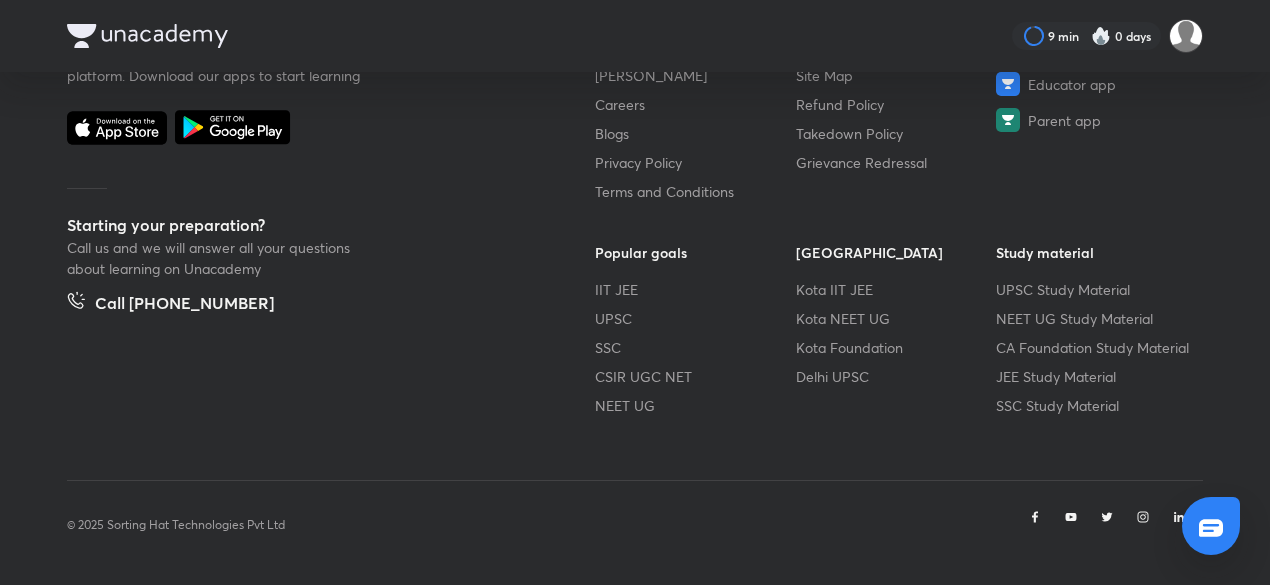 scroll, scrollTop: 0, scrollLeft: 0, axis: both 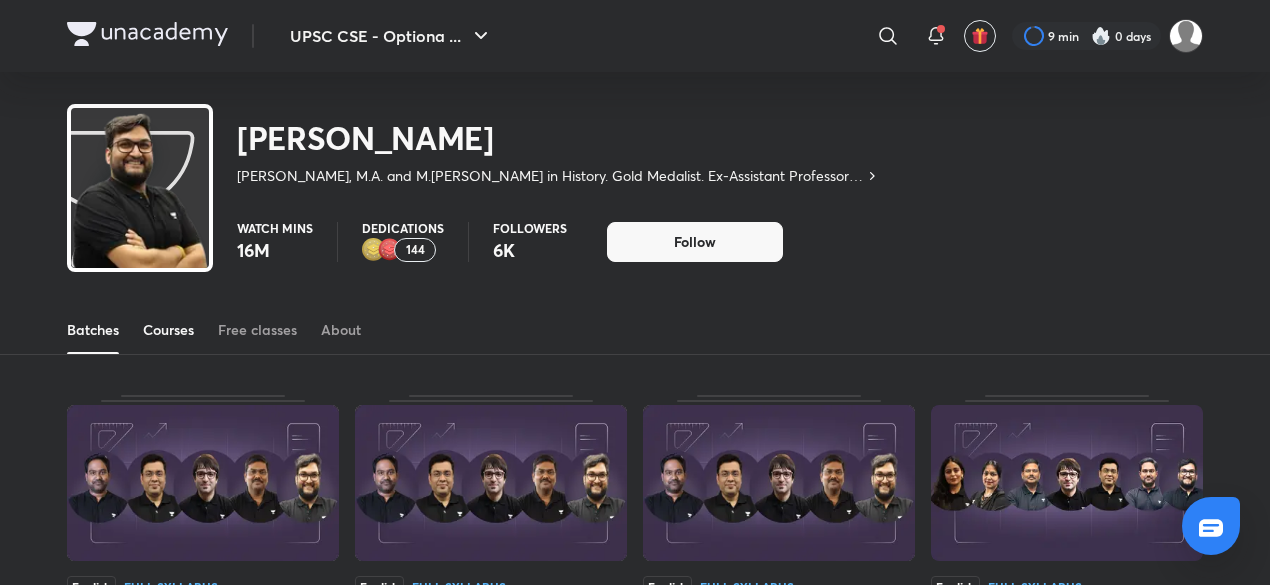 click on "Courses" at bounding box center (168, 330) 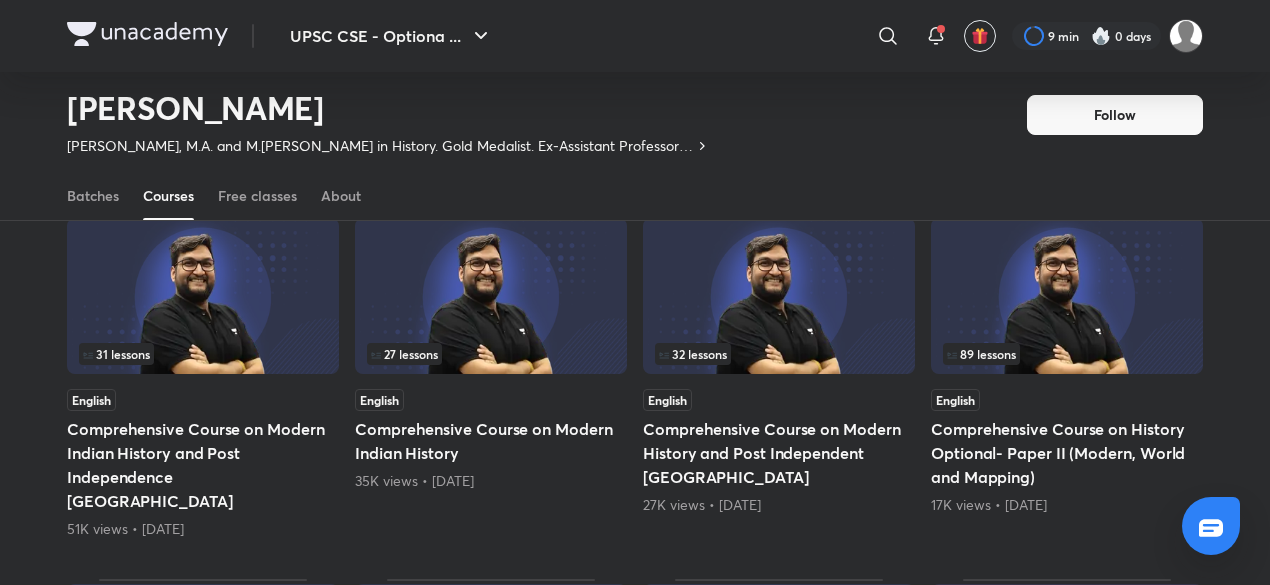 scroll, scrollTop: 86, scrollLeft: 0, axis: vertical 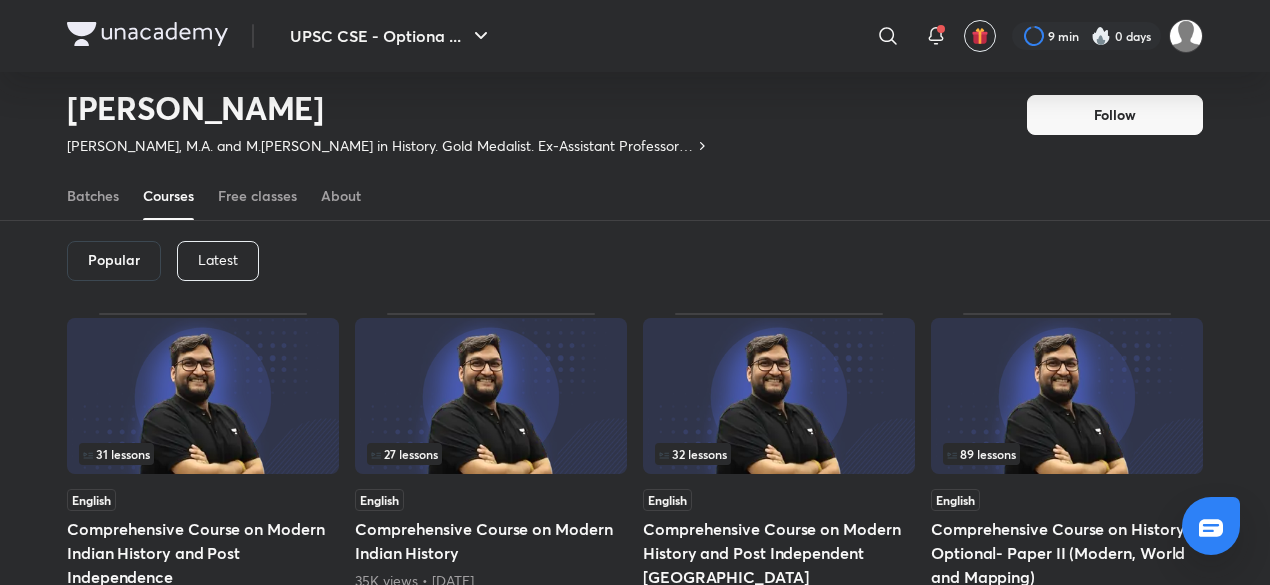 click on "Latest" at bounding box center [218, 260] 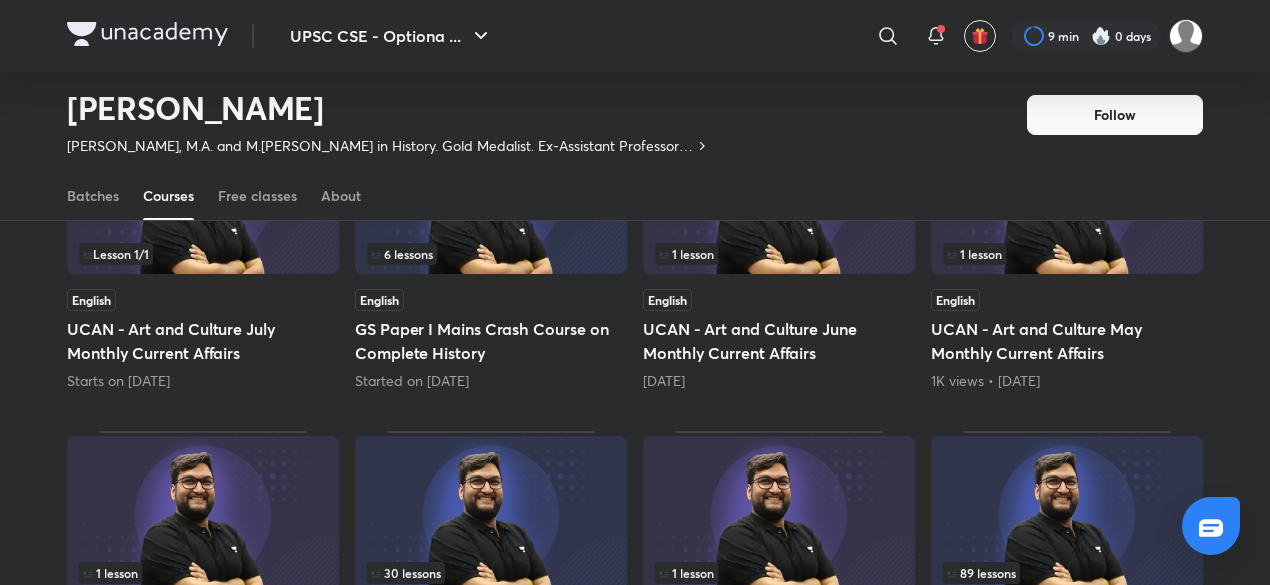 scroll, scrollTop: 586, scrollLeft: 0, axis: vertical 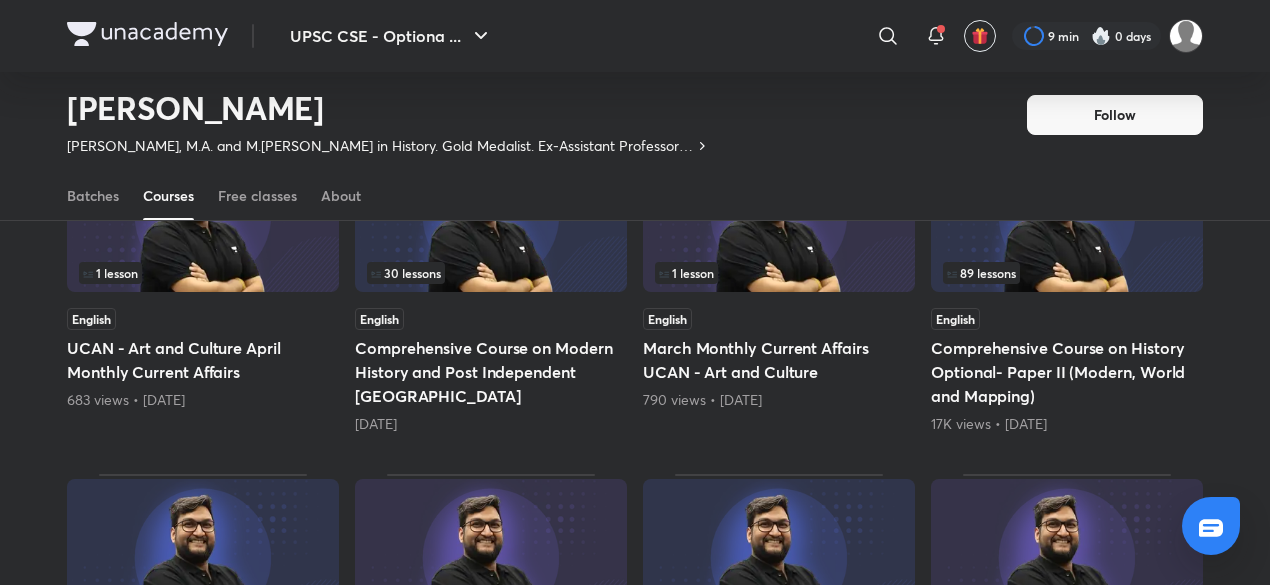 drag, startPoint x: 431, startPoint y: 343, endPoint x: 315, endPoint y: 443, distance: 153.15352 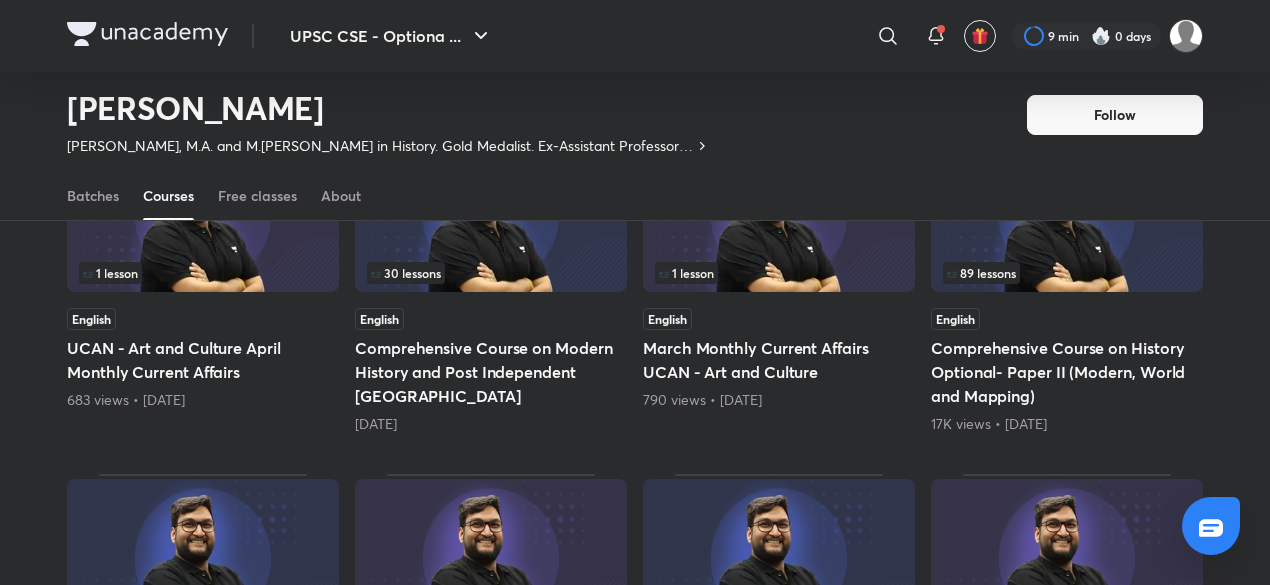 drag, startPoint x: 420, startPoint y: 369, endPoint x: 340, endPoint y: 447, distance: 111.73182 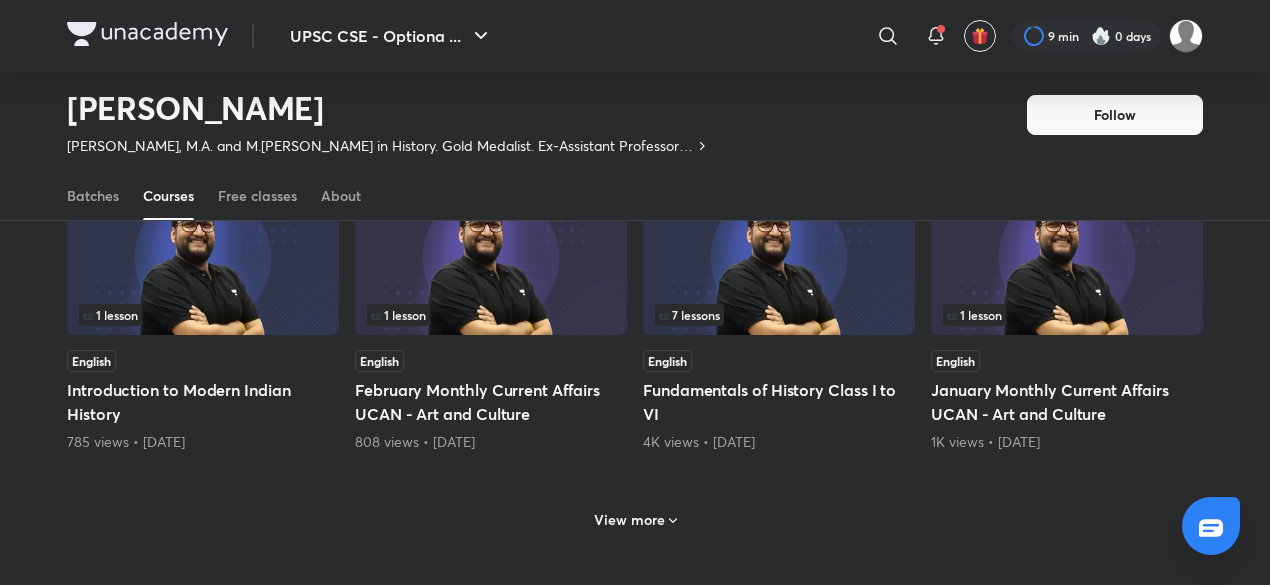 scroll, scrollTop: 986, scrollLeft: 0, axis: vertical 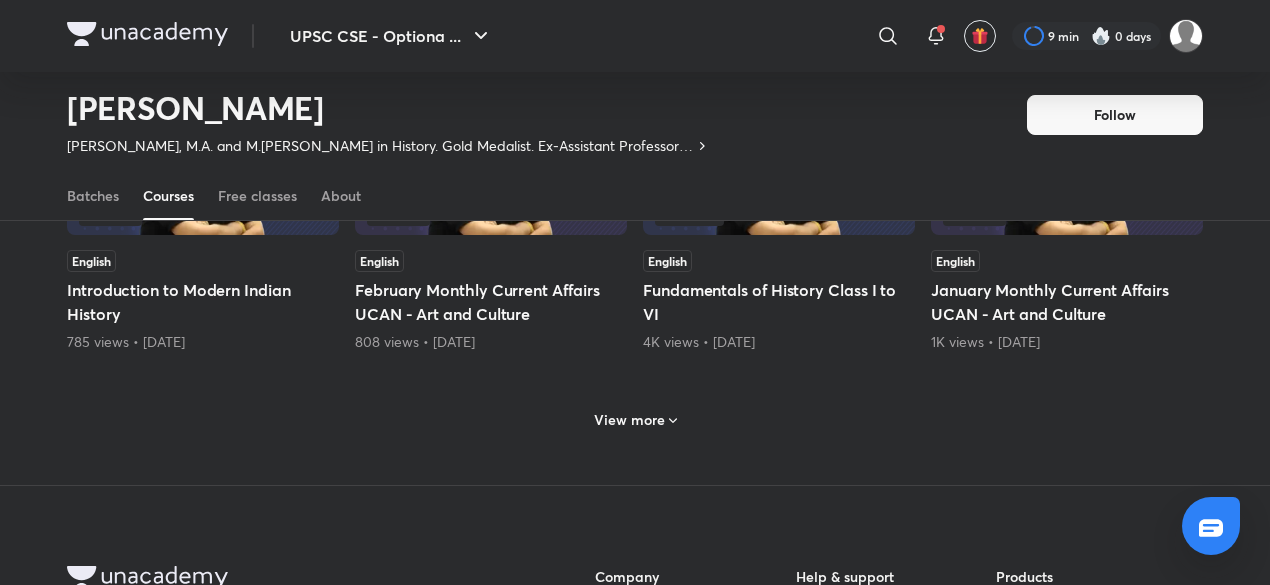 click on "View more" at bounding box center [629, 420] 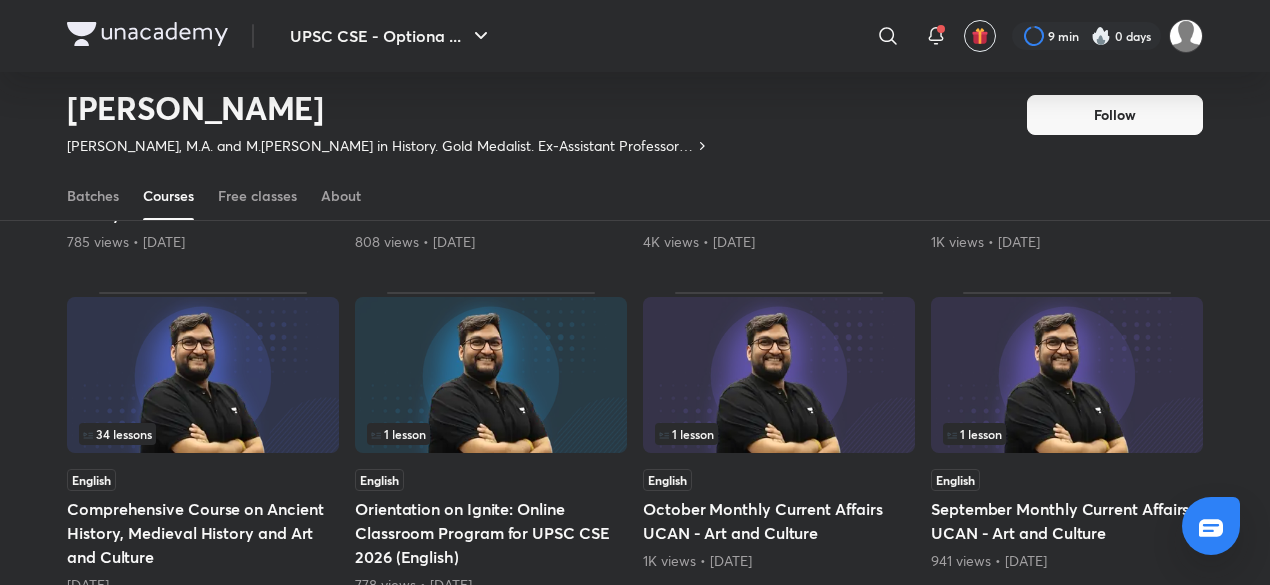 scroll, scrollTop: 1186, scrollLeft: 0, axis: vertical 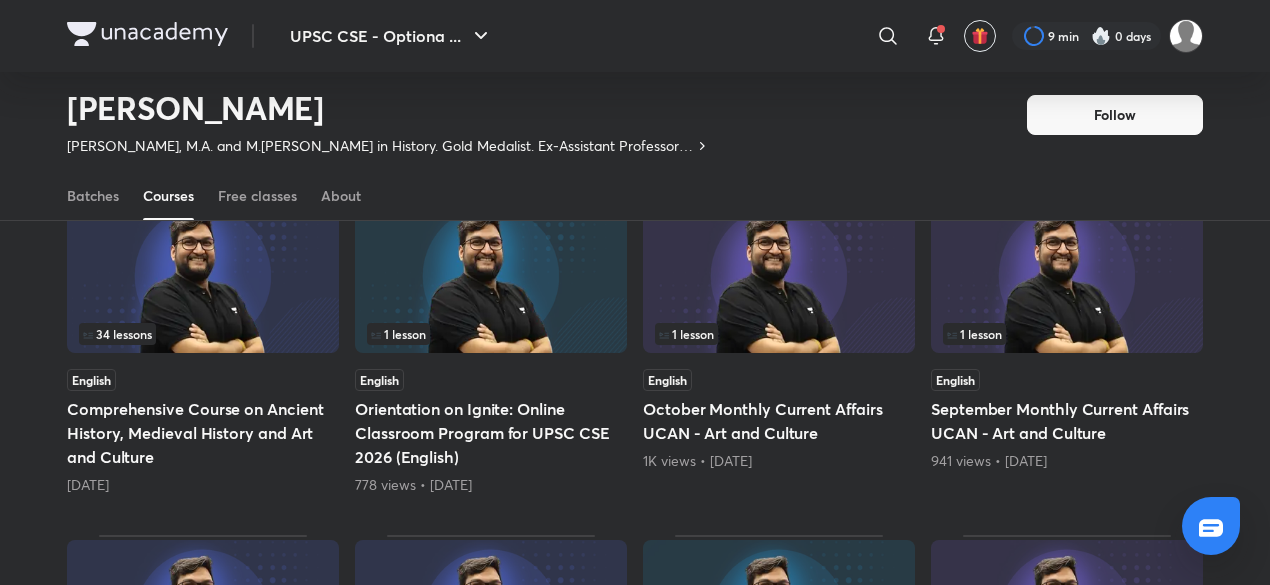 click on "Comprehensive Course on Ancient History, Medieval History and Art and Culture" at bounding box center (203, 433) 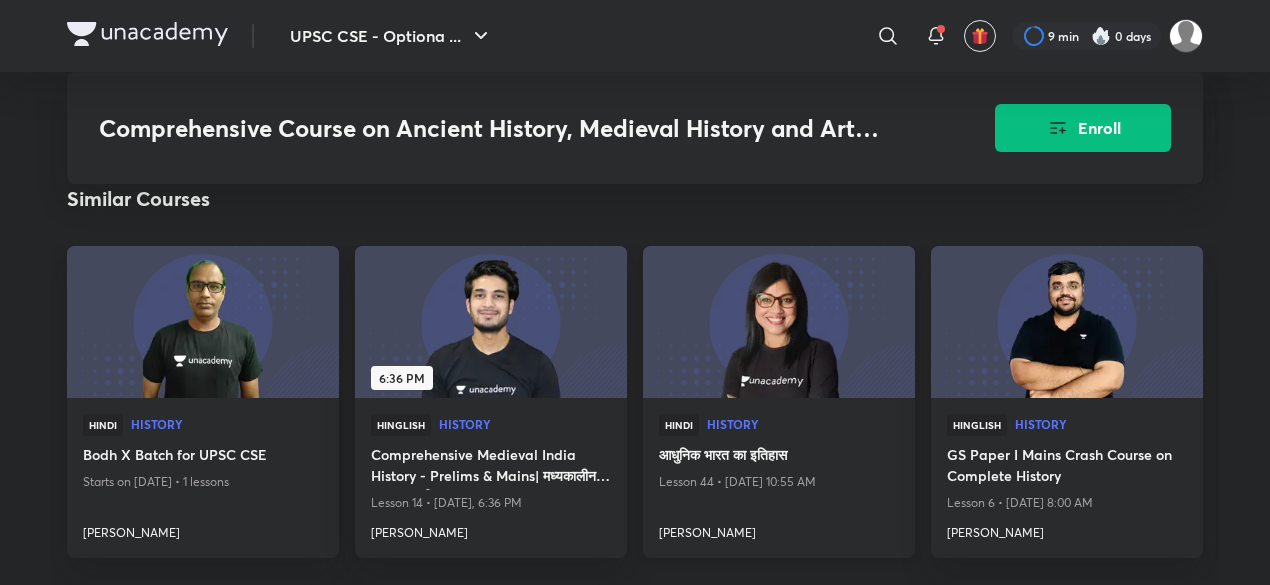 scroll, scrollTop: 3009, scrollLeft: 0, axis: vertical 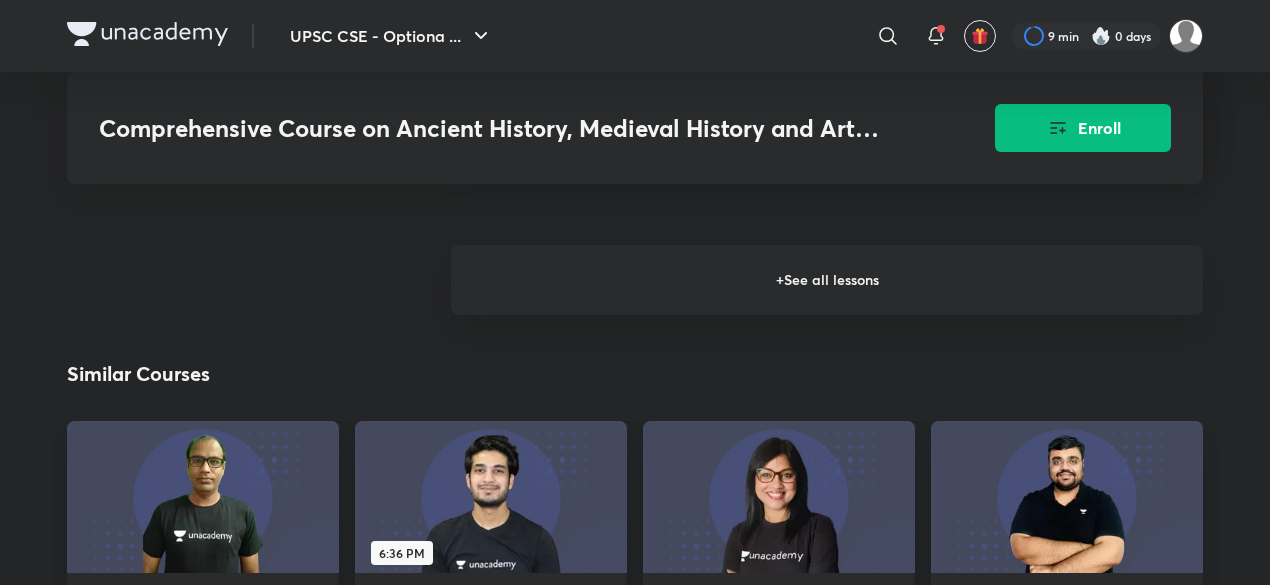 click on "+  See all lessons" at bounding box center [827, 280] 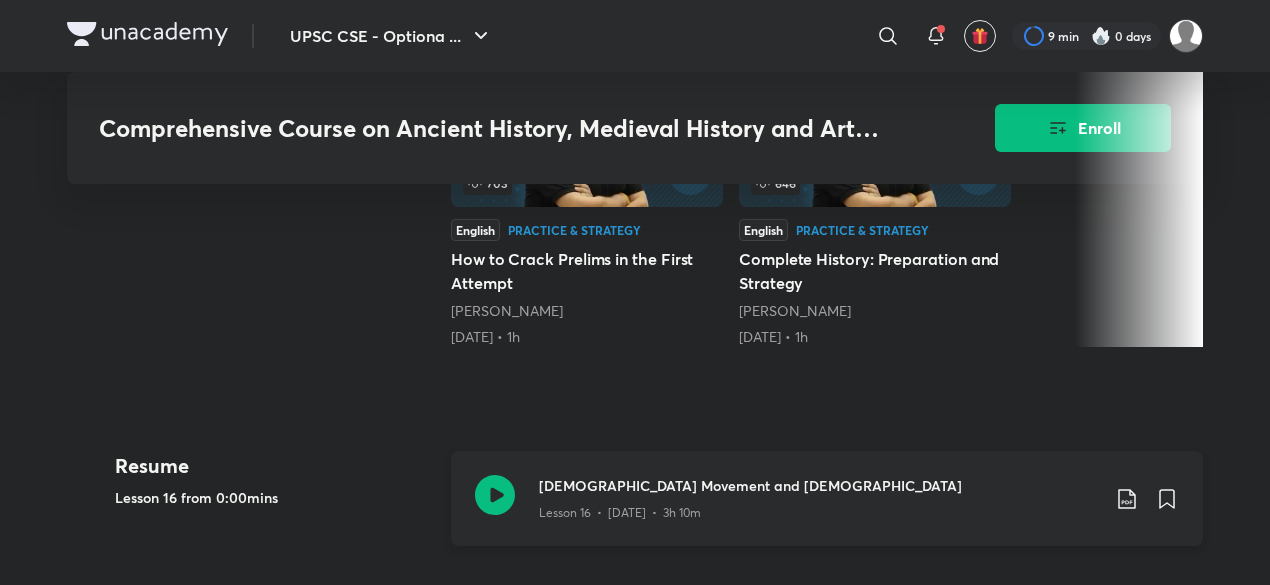 scroll, scrollTop: 909, scrollLeft: 0, axis: vertical 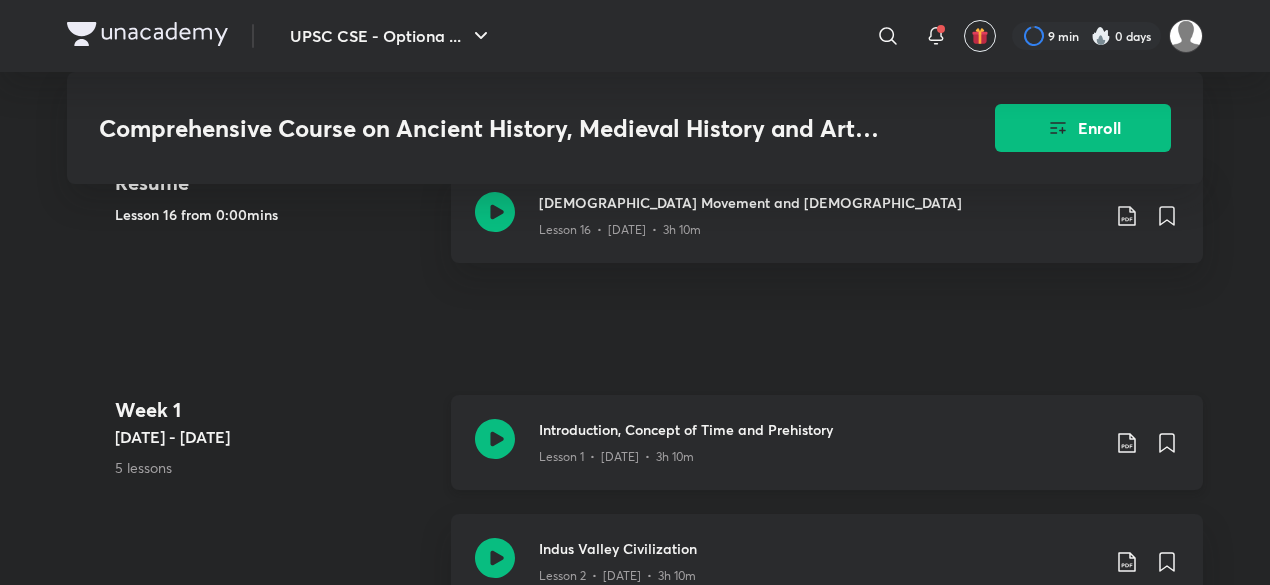click 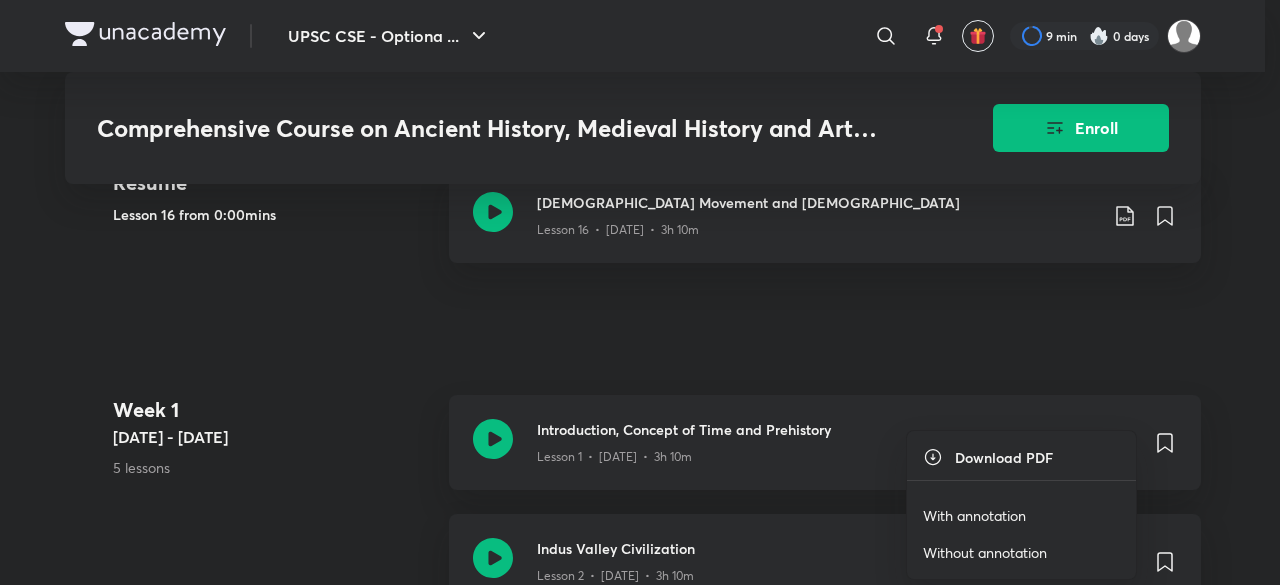 click on "Without annotation" at bounding box center (985, 552) 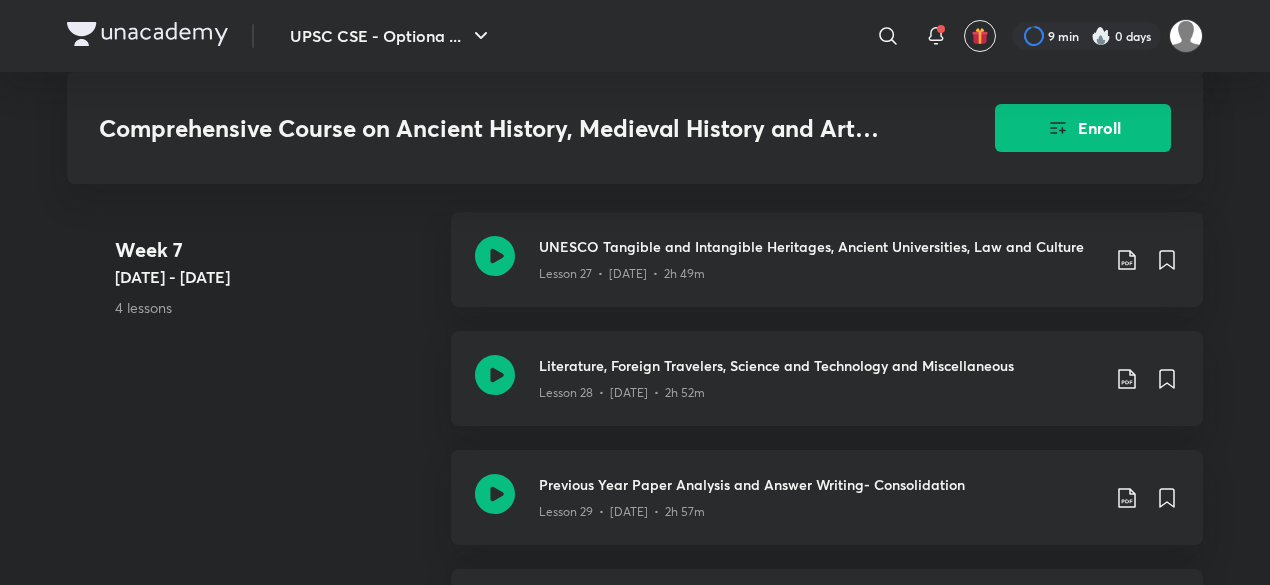 scroll, scrollTop: 4751, scrollLeft: 0, axis: vertical 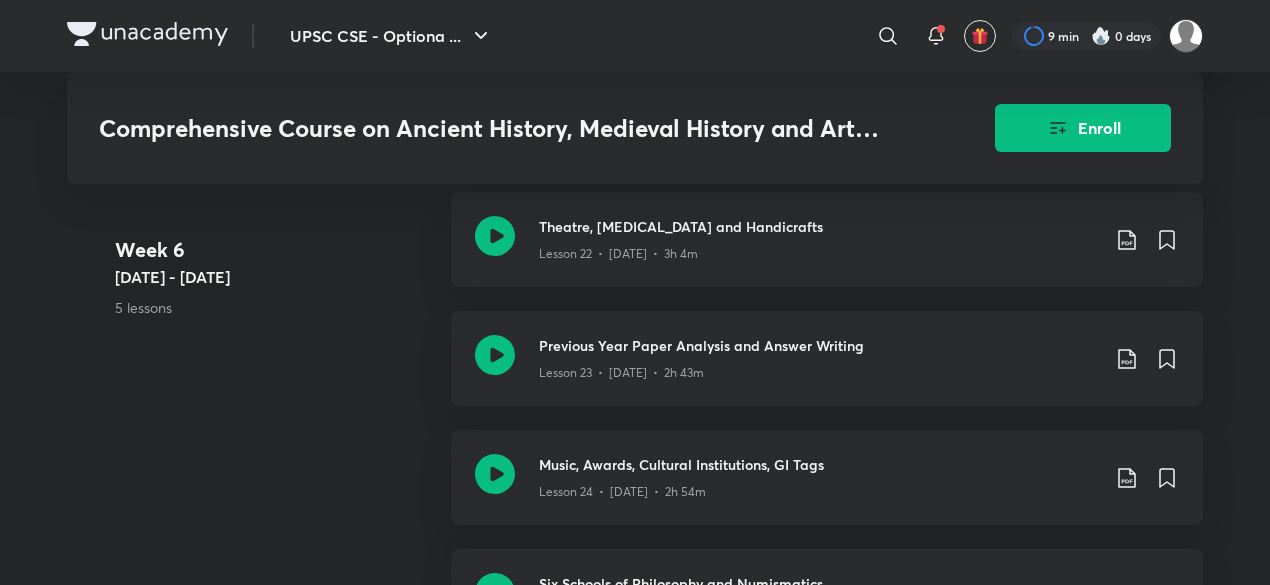 click on "​" at bounding box center (724, 36) 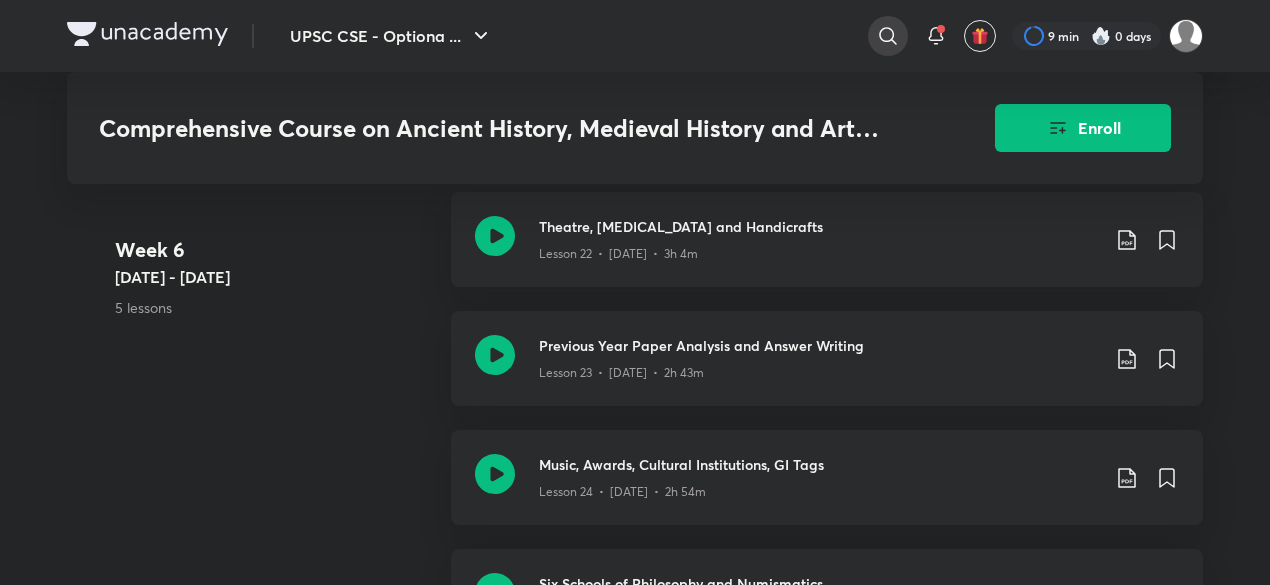 click 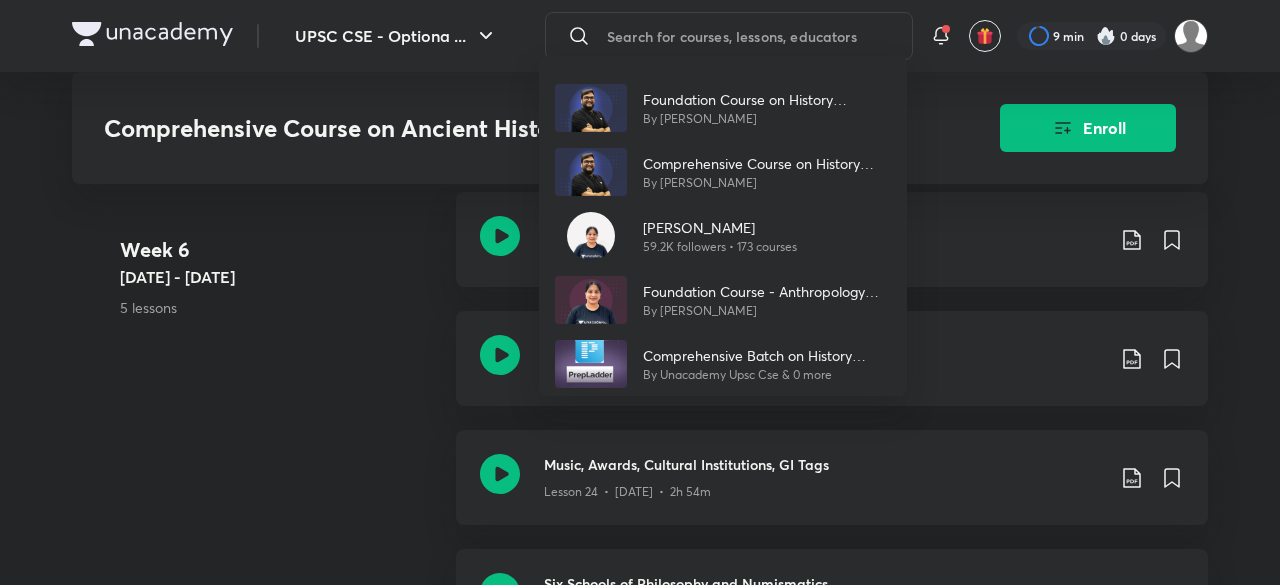 type on "v" 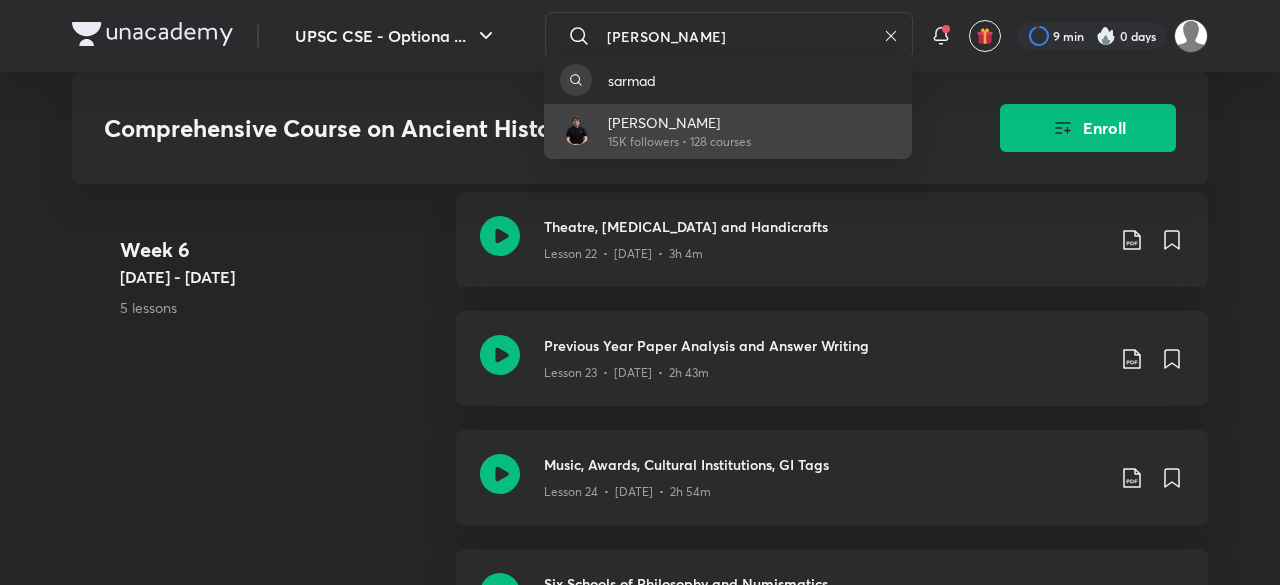 type on "[PERSON_NAME]" 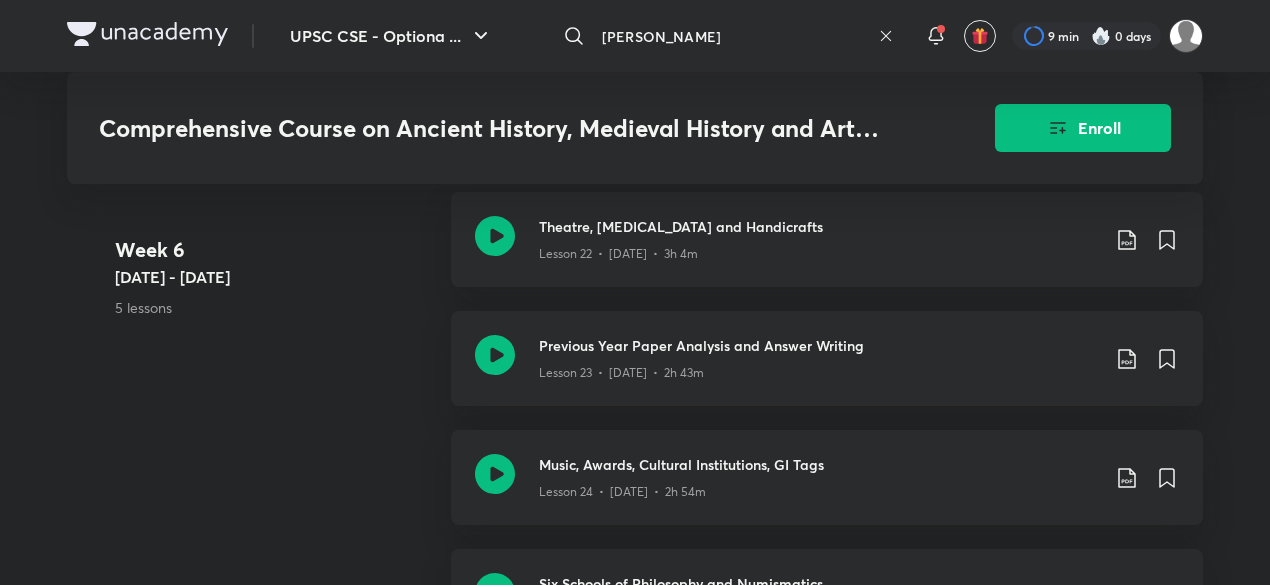 click on "[PERSON_NAME]" at bounding box center [732, 36] 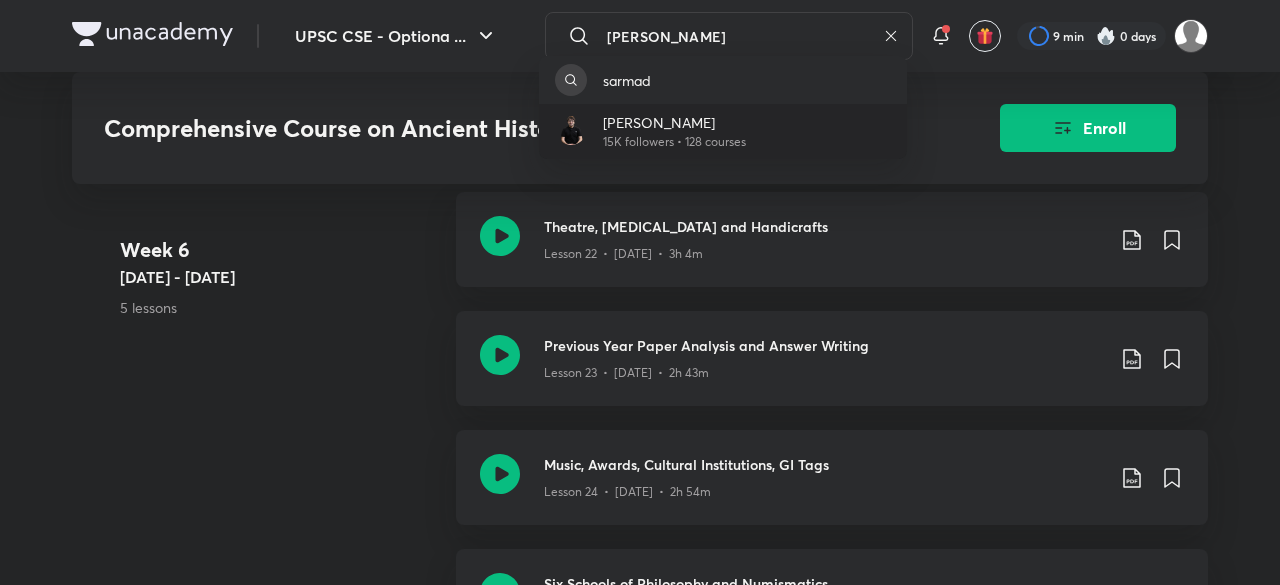 click on "[PERSON_NAME]" at bounding box center [674, 122] 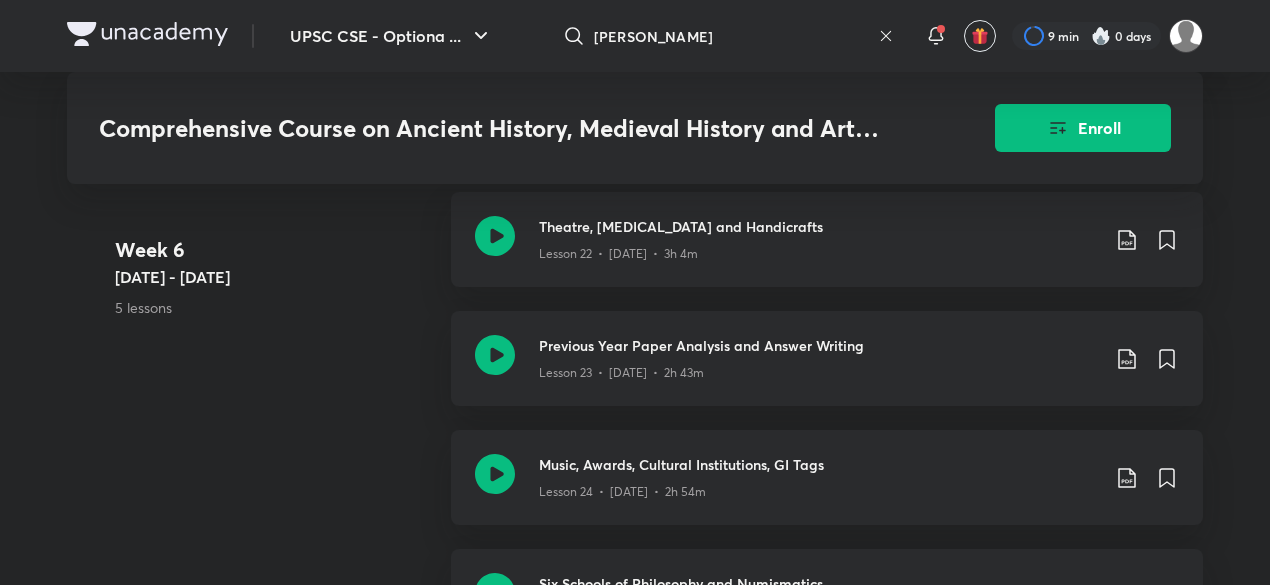 scroll, scrollTop: 0, scrollLeft: 0, axis: both 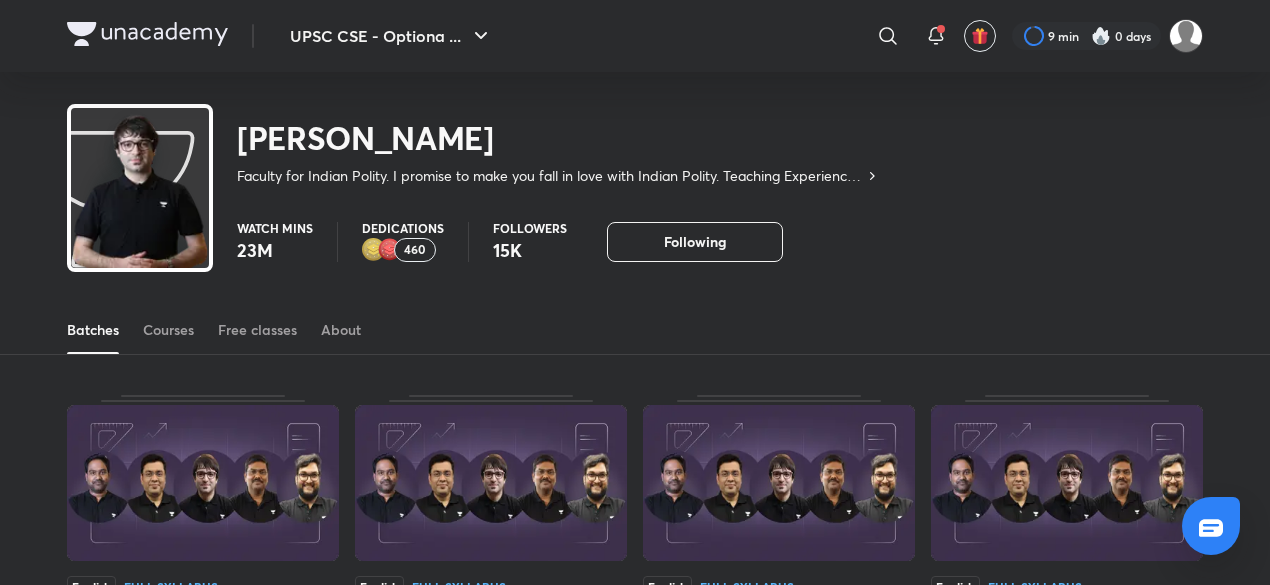 click on "English Full Syllabus Foundation: Online Classroom Program for UPSC CSE 2026 (English)   Started on [DATE]   Morning classes   [PERSON_NAME] [PERSON_NAME] N, [PERSON_NAME] and 2 more English Full Syllabus UCAN - Unacademy's Current Affairs Navigator for the Civil Services Examination   Started on [DATE]   Morning & afternoon classes   [PERSON_NAME] [PERSON_NAME] [PERSON_NAME] N and 4 more English Full Syllabus Foundation: Online Classroom Program for UPSC CSE 2026 (English)   Started on [DATE]   Full day classes   [PERSON_NAME] [PERSON_NAME] [PERSON_NAME] N and 4 more English Full Syllabus UCAN - Unacademy’s Current Affairs Navigator: A Comprehensive Current Affairs Batch for the Civil Services Examination   Started on [DATE]   Morning & afternoon classes   [PERSON_NAME] [PERSON_NAME] [PERSON_NAME] N and 4 more English Full Syllabus Conquer Mains 2025   Started on [DATE]   Full day classes   [PERSON_NAME] [PERSON_NAME] [PERSON_NAME] N and 4 more Hinglish Full Syllabus   Started on [DATE]" at bounding box center (635, 1044) 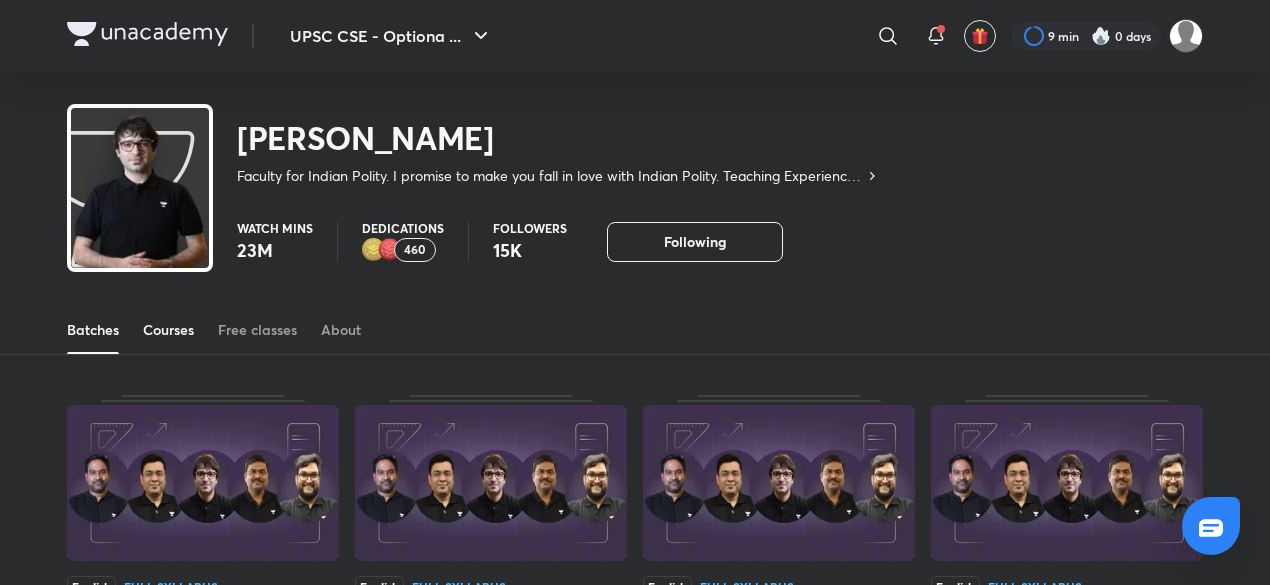 click at bounding box center (168, 353) 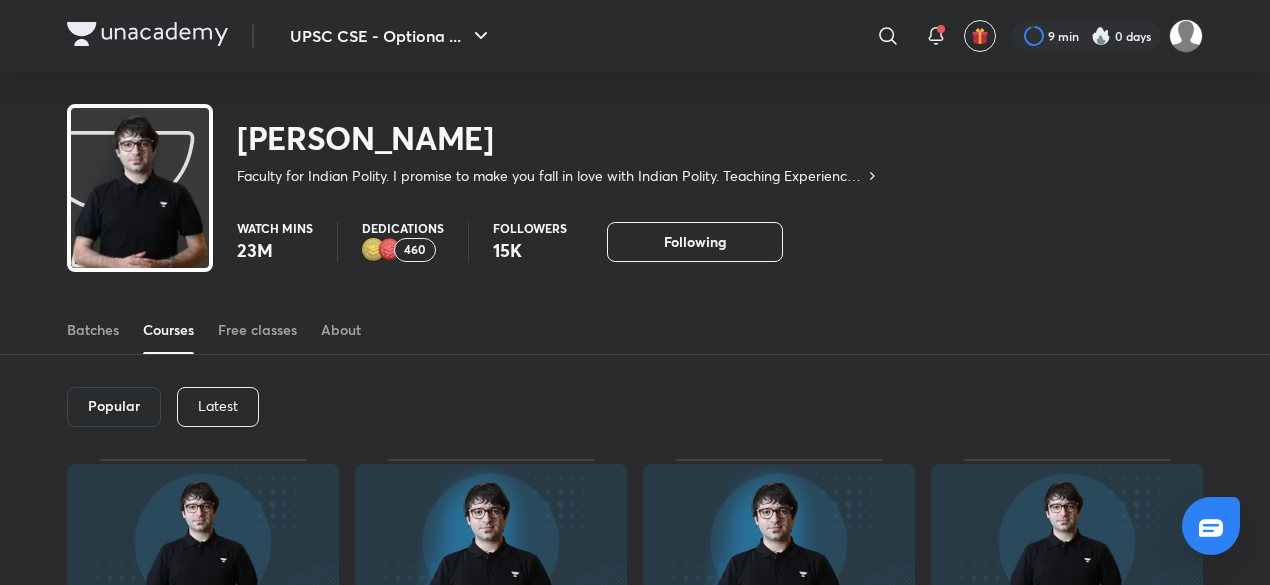 click at bounding box center (168, 353) 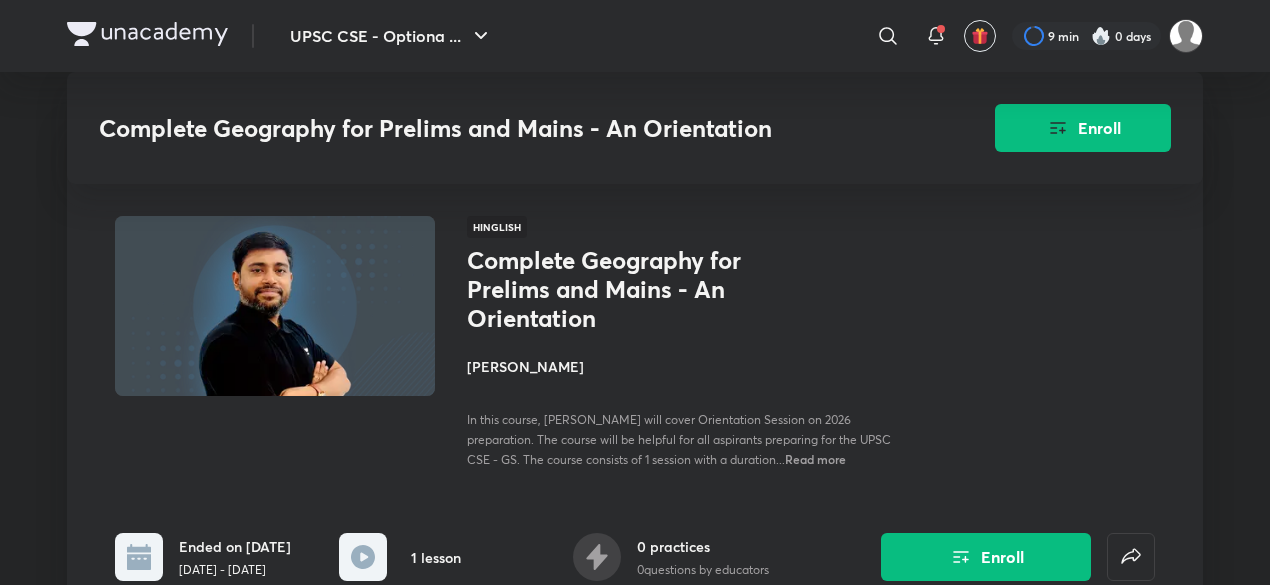 scroll, scrollTop: 700, scrollLeft: 0, axis: vertical 